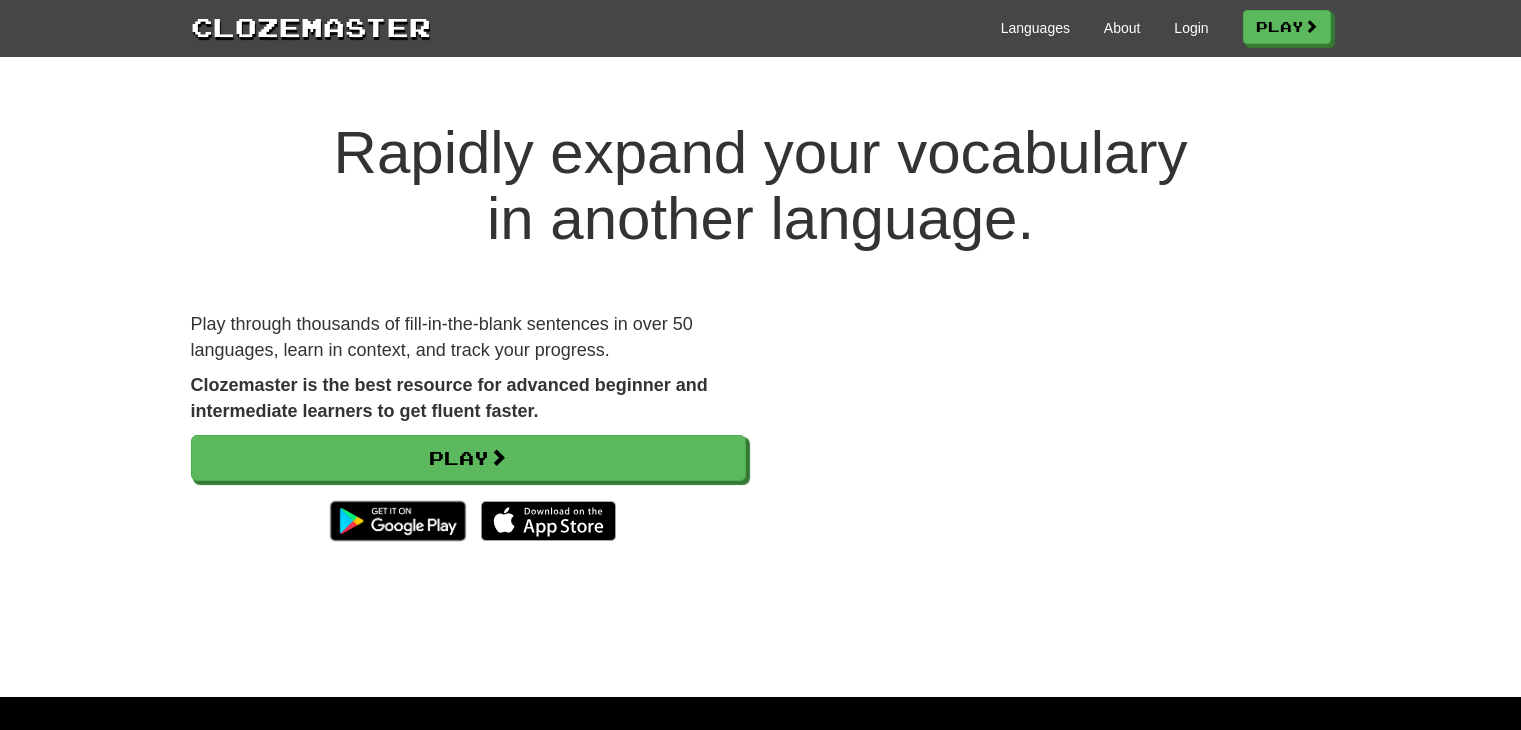 scroll, scrollTop: 0, scrollLeft: 0, axis: both 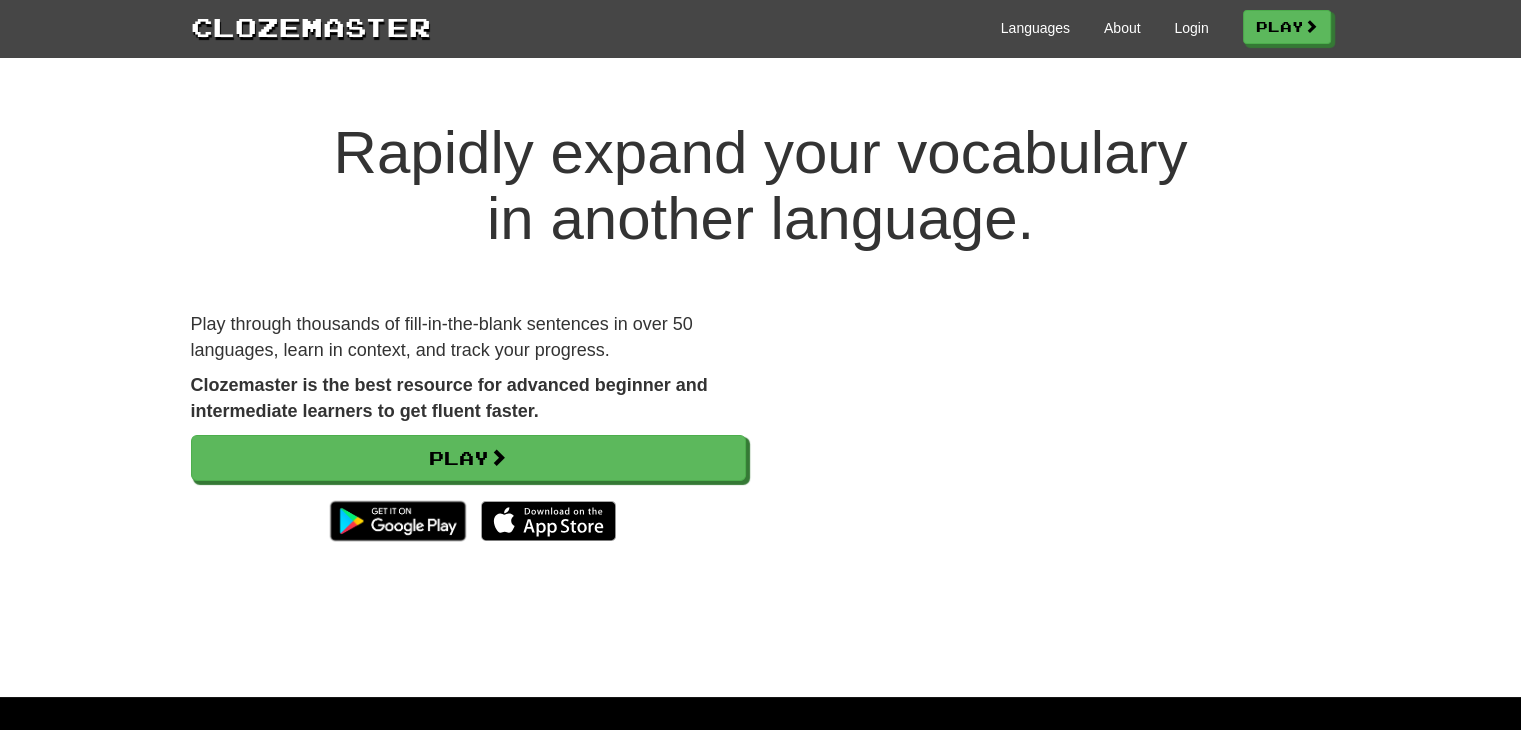 click on "Play" at bounding box center [468, 493] 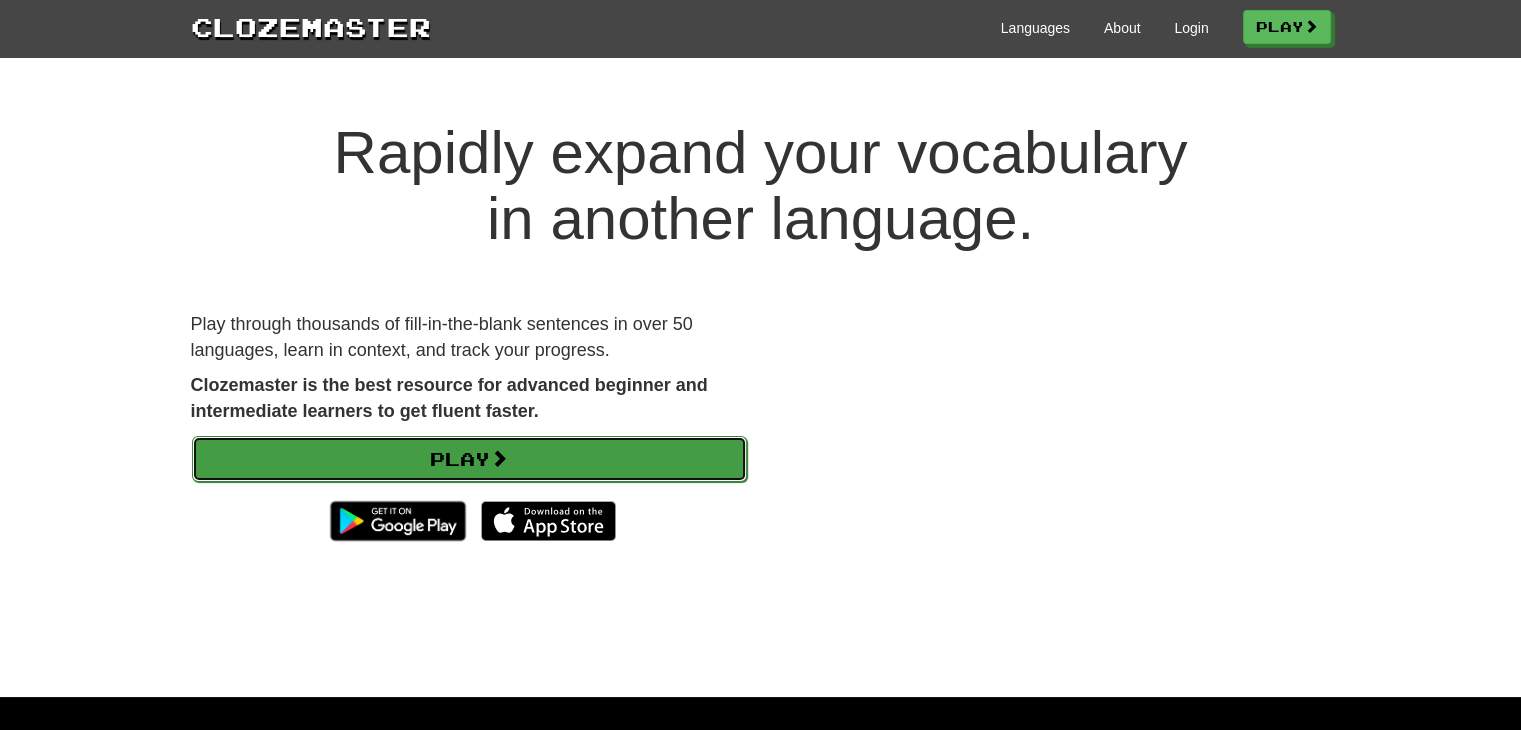 click on "Play" at bounding box center [469, 459] 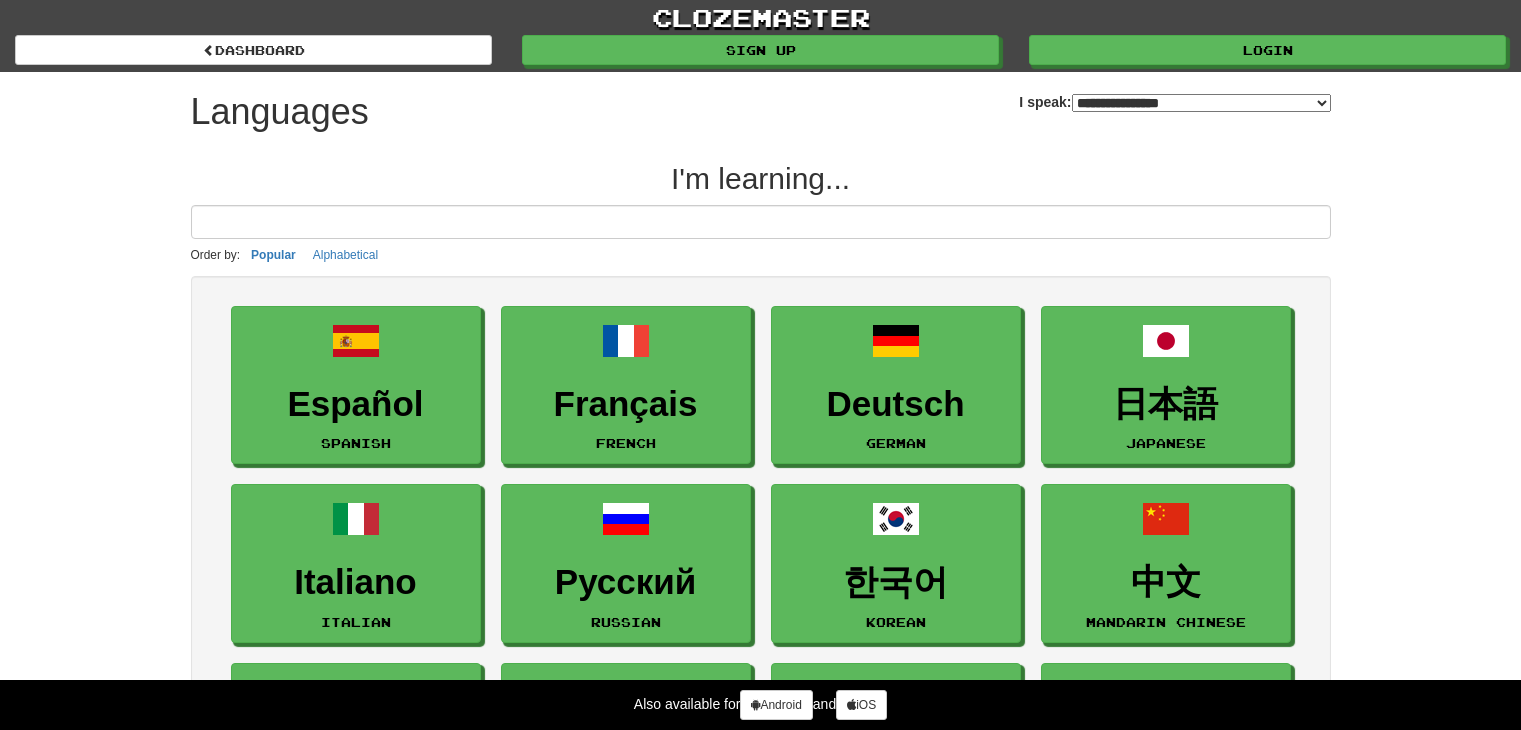 select on "*******" 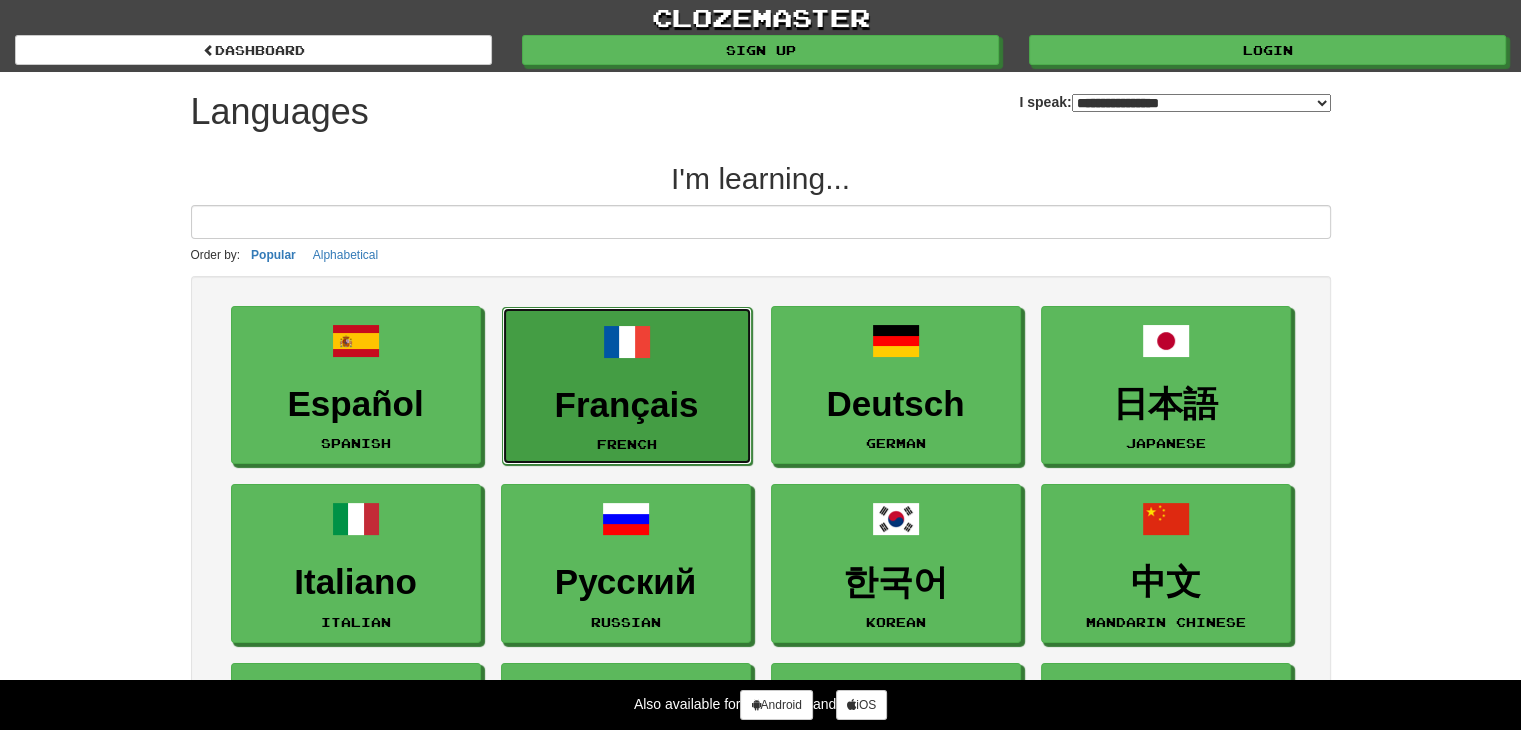 click on "Français" at bounding box center [627, 405] 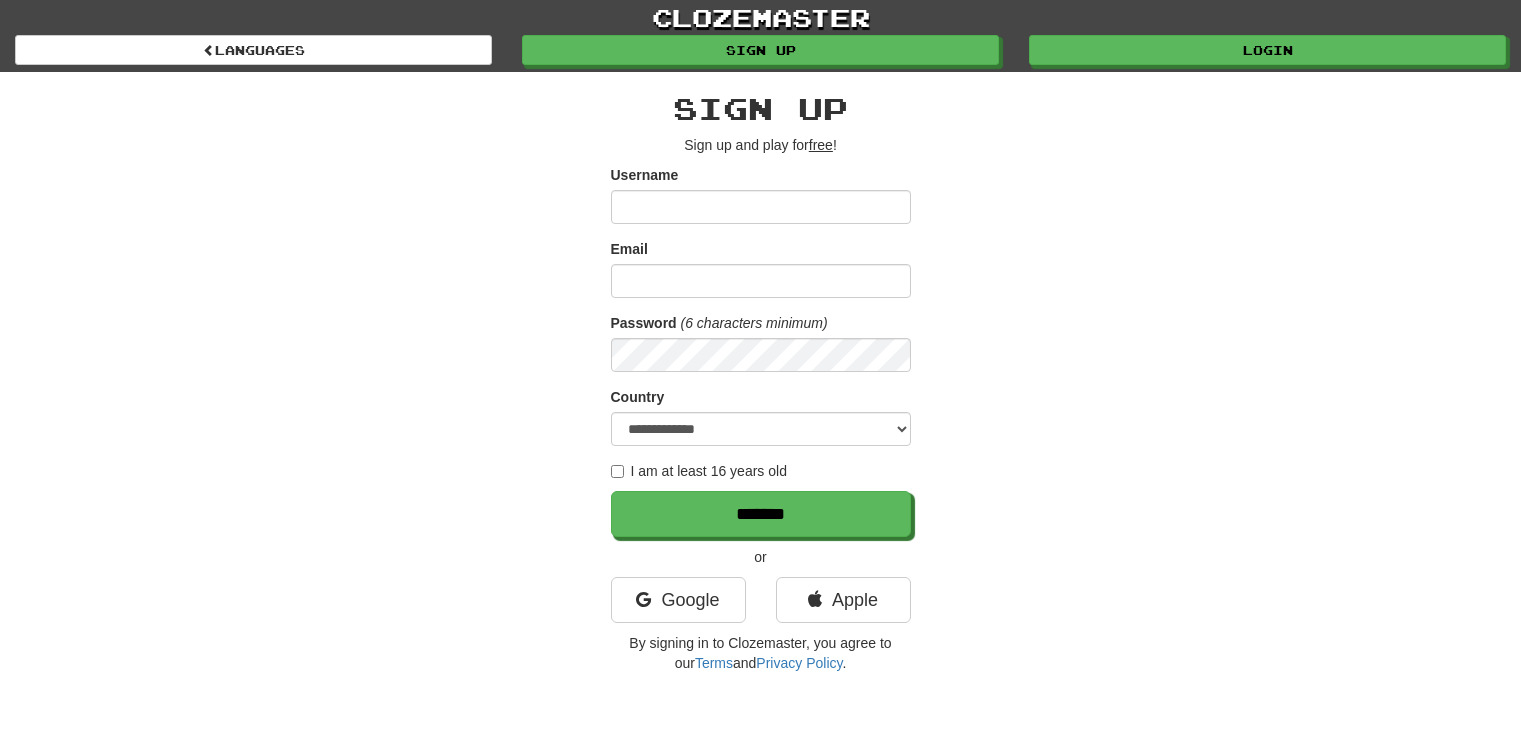 scroll, scrollTop: 0, scrollLeft: 0, axis: both 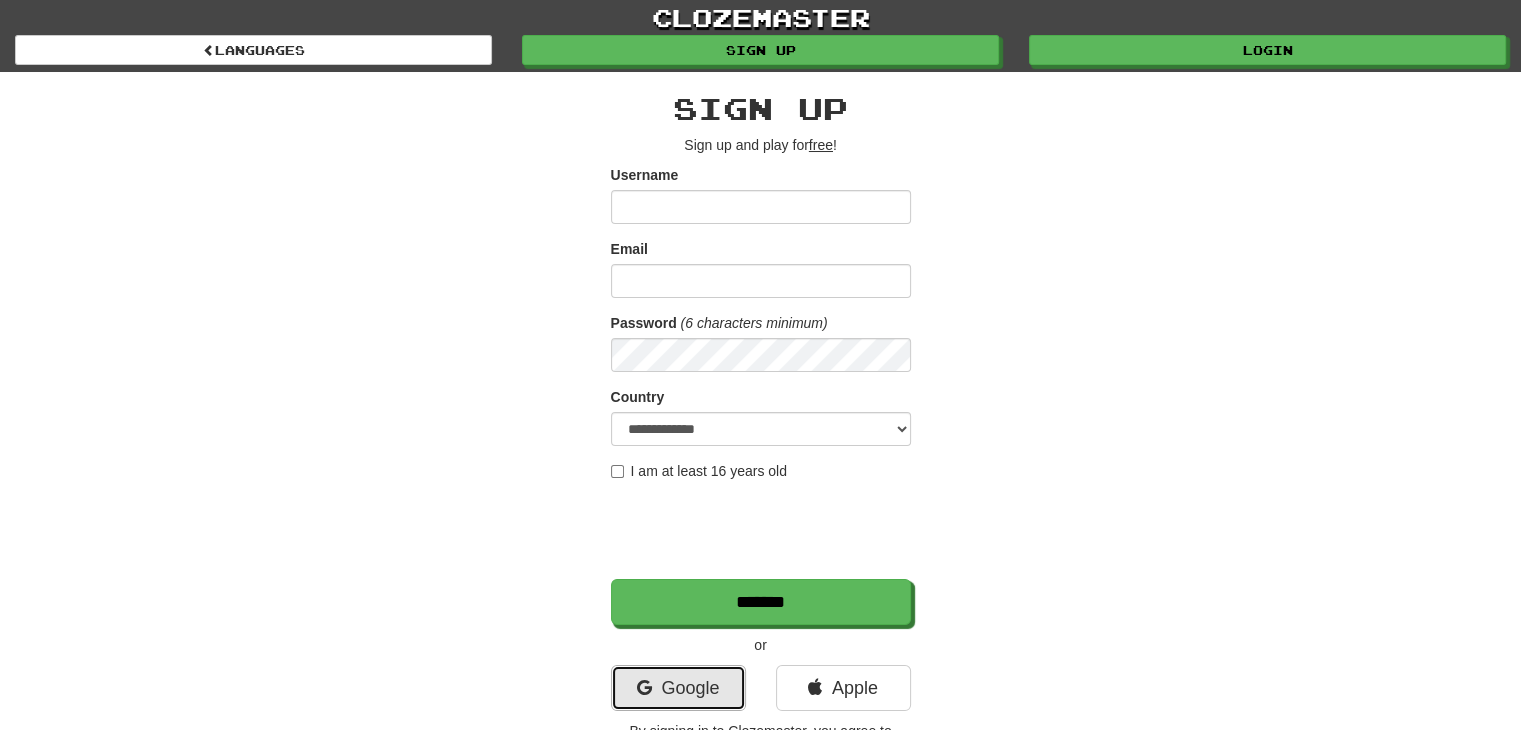 click on "Google" at bounding box center (678, 688) 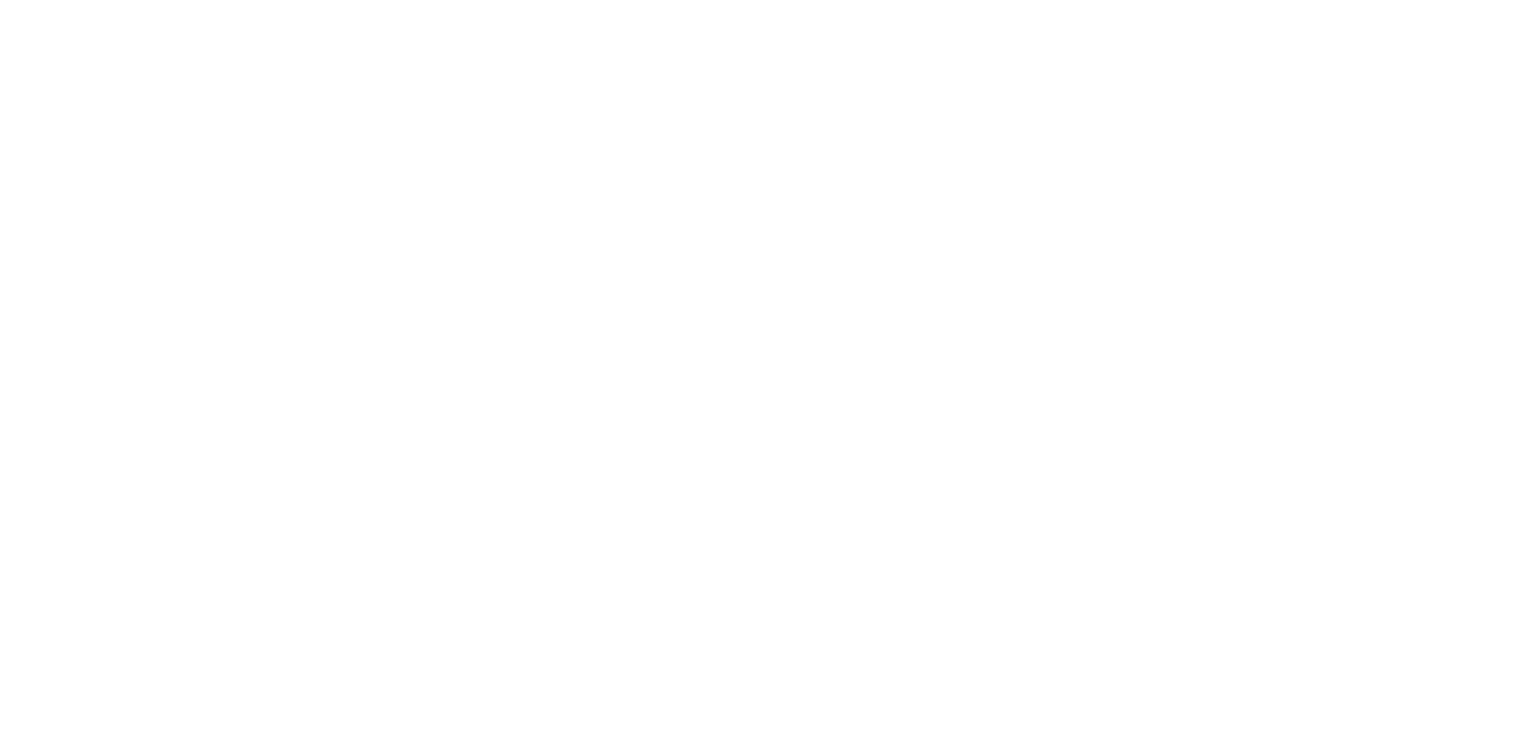scroll, scrollTop: 0, scrollLeft: 0, axis: both 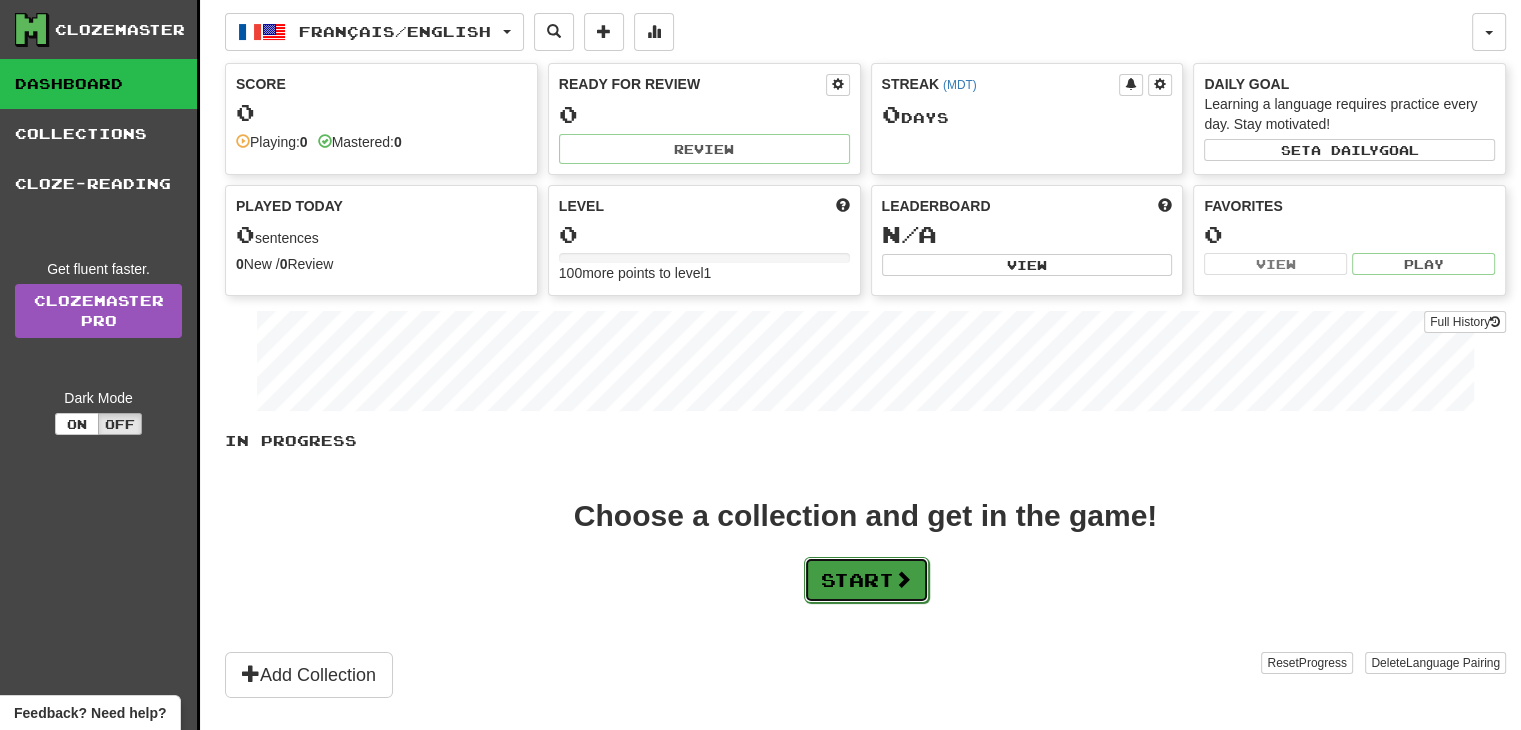 click on "Start" at bounding box center [866, 580] 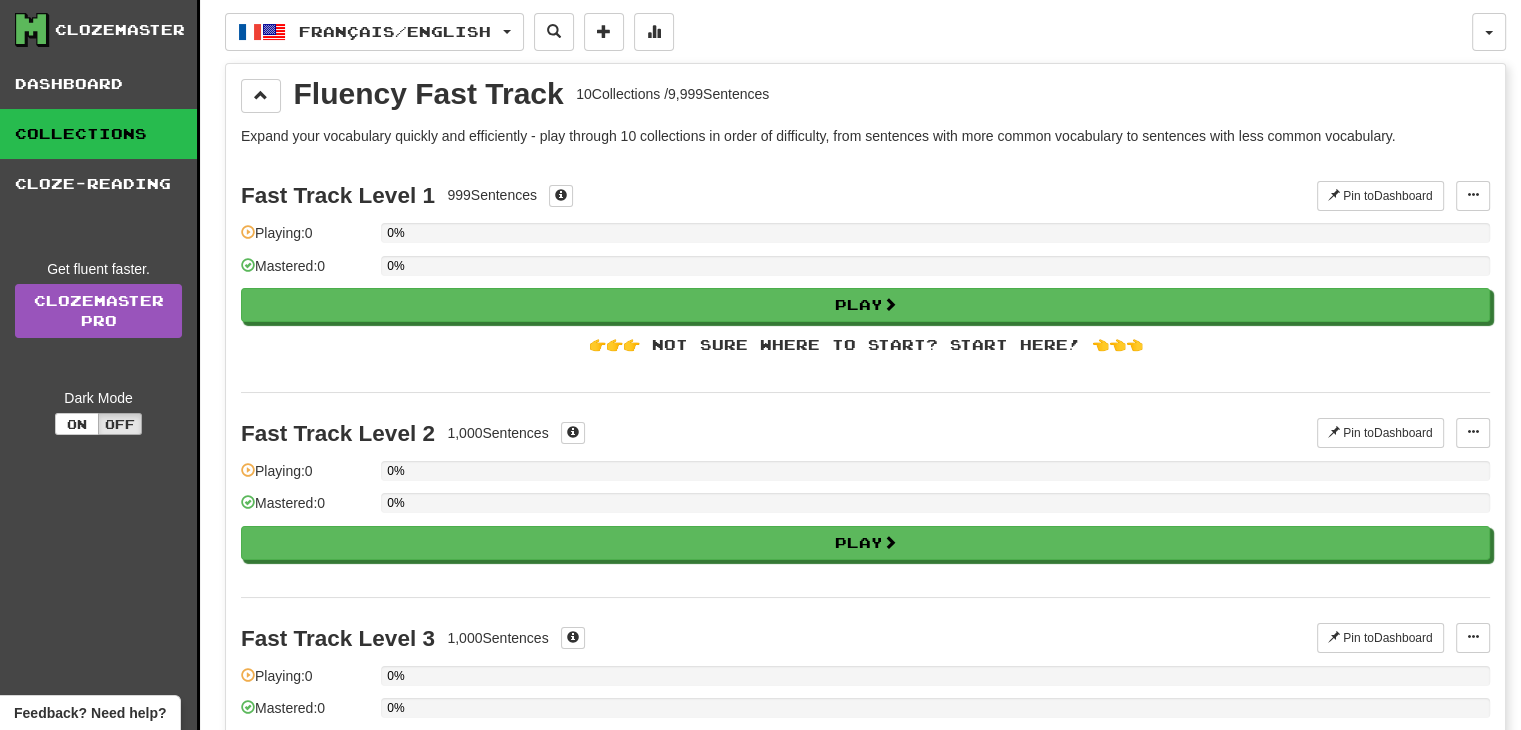 click on "👉👉👉 Not sure where to start? Start here! 👈👈👈" at bounding box center [865, 345] 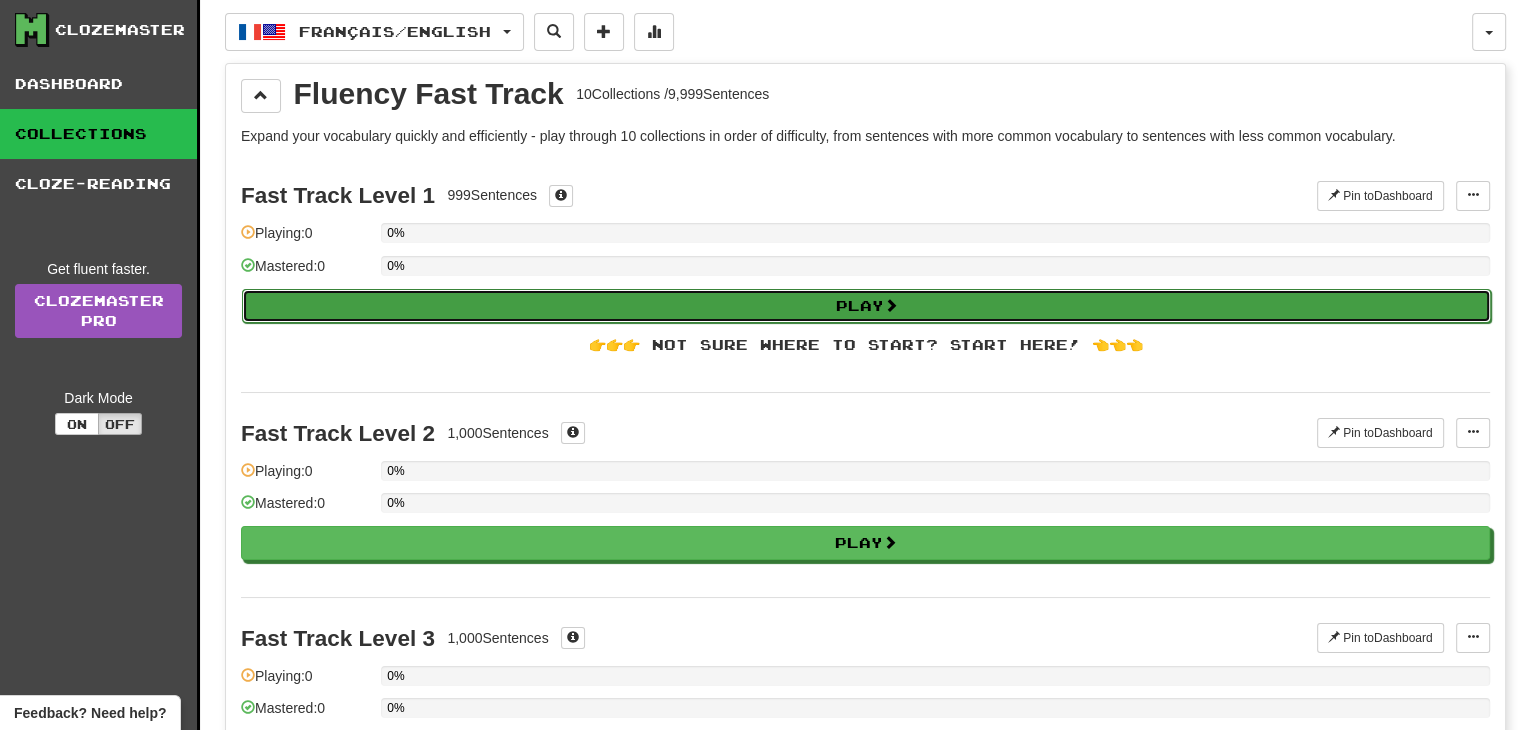 click on "Play" at bounding box center (866, 306) 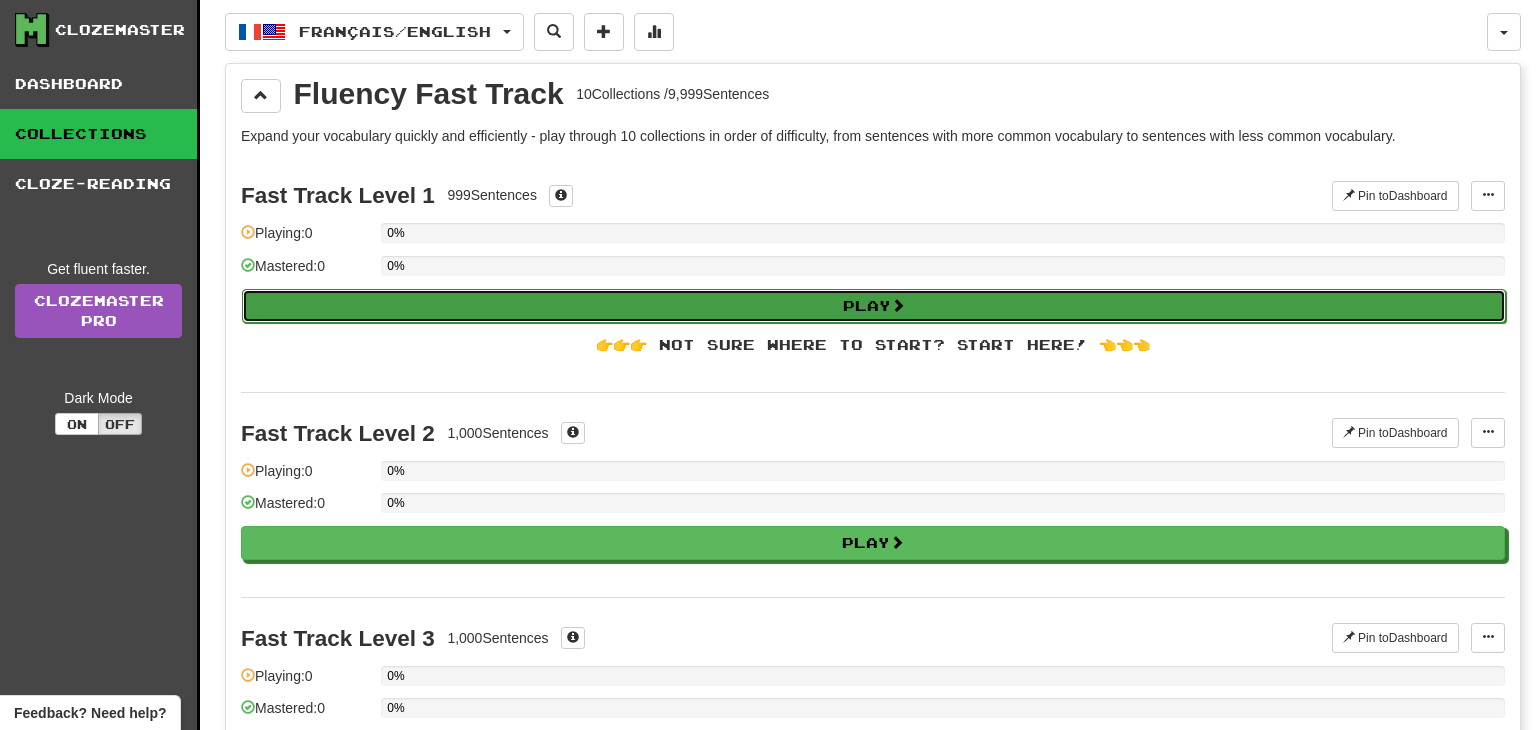 select on "**" 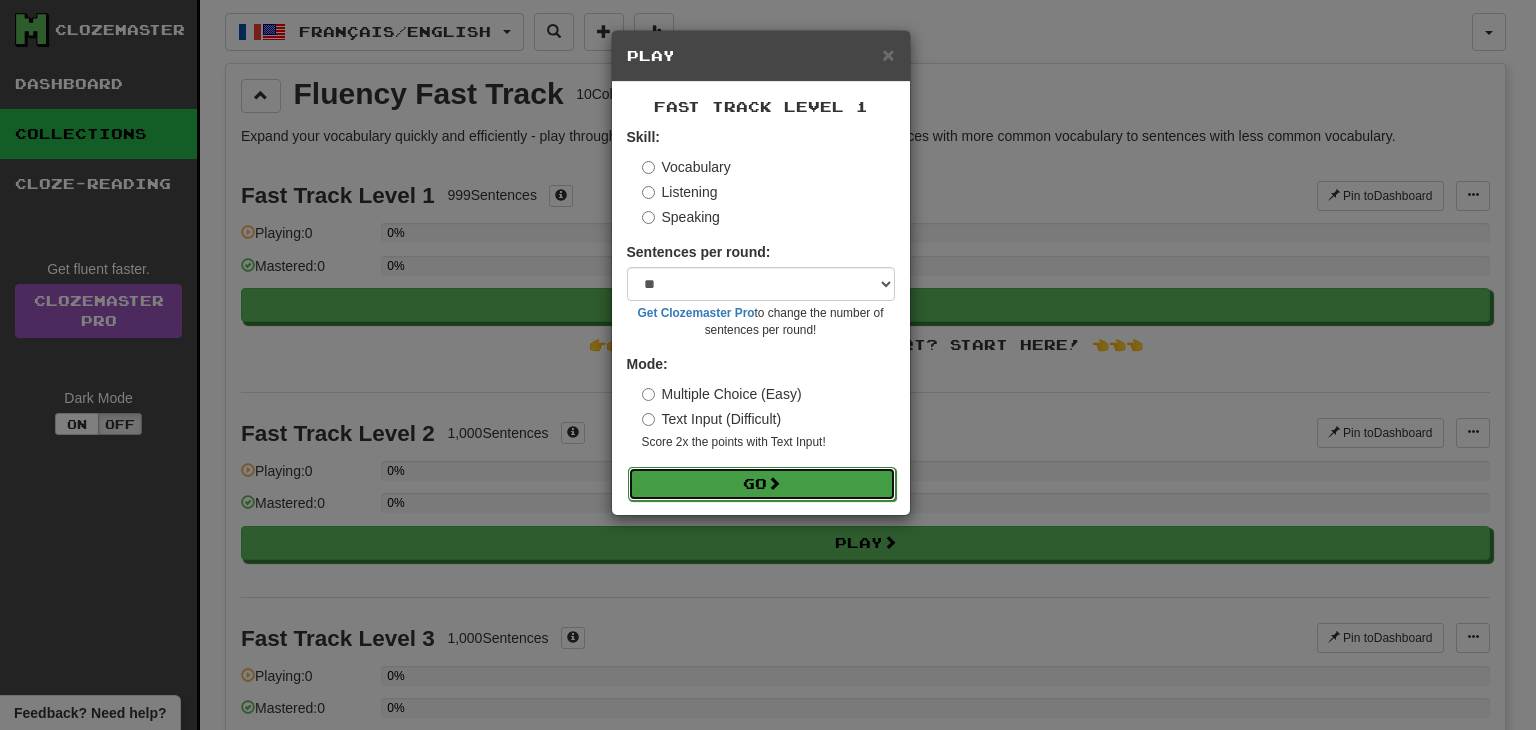 click on "Go" at bounding box center (762, 484) 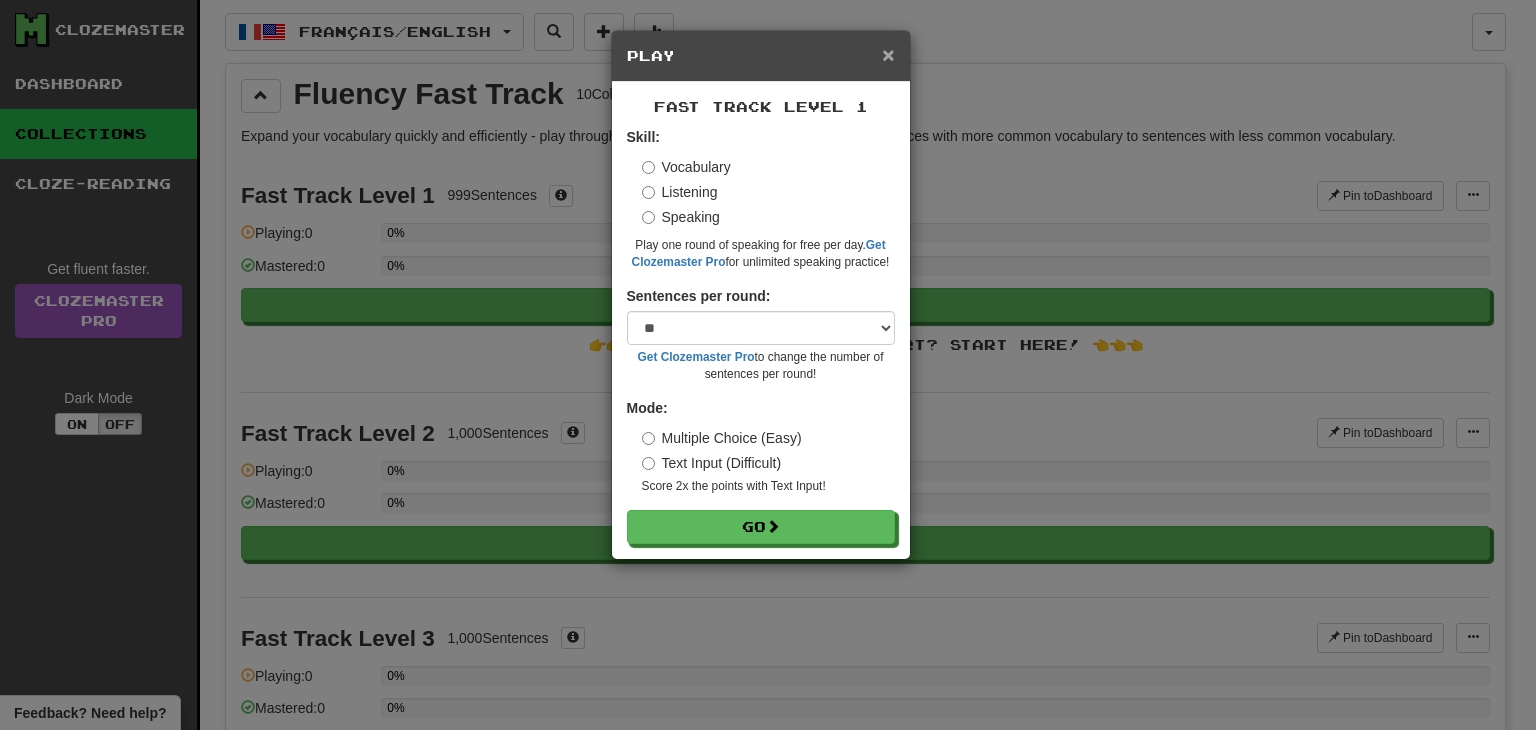 click on "×" at bounding box center [888, 54] 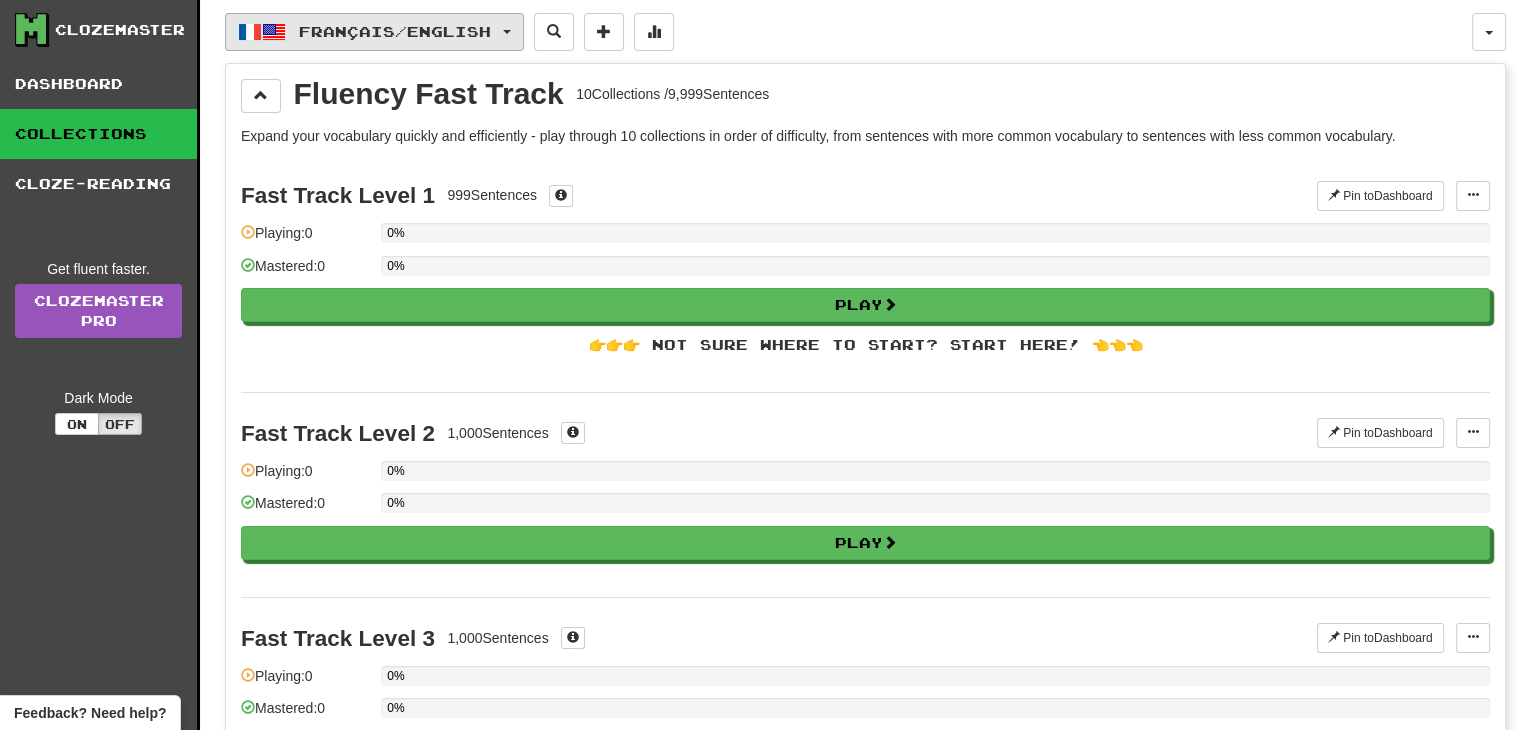 click on "Français  /  English" at bounding box center [395, 31] 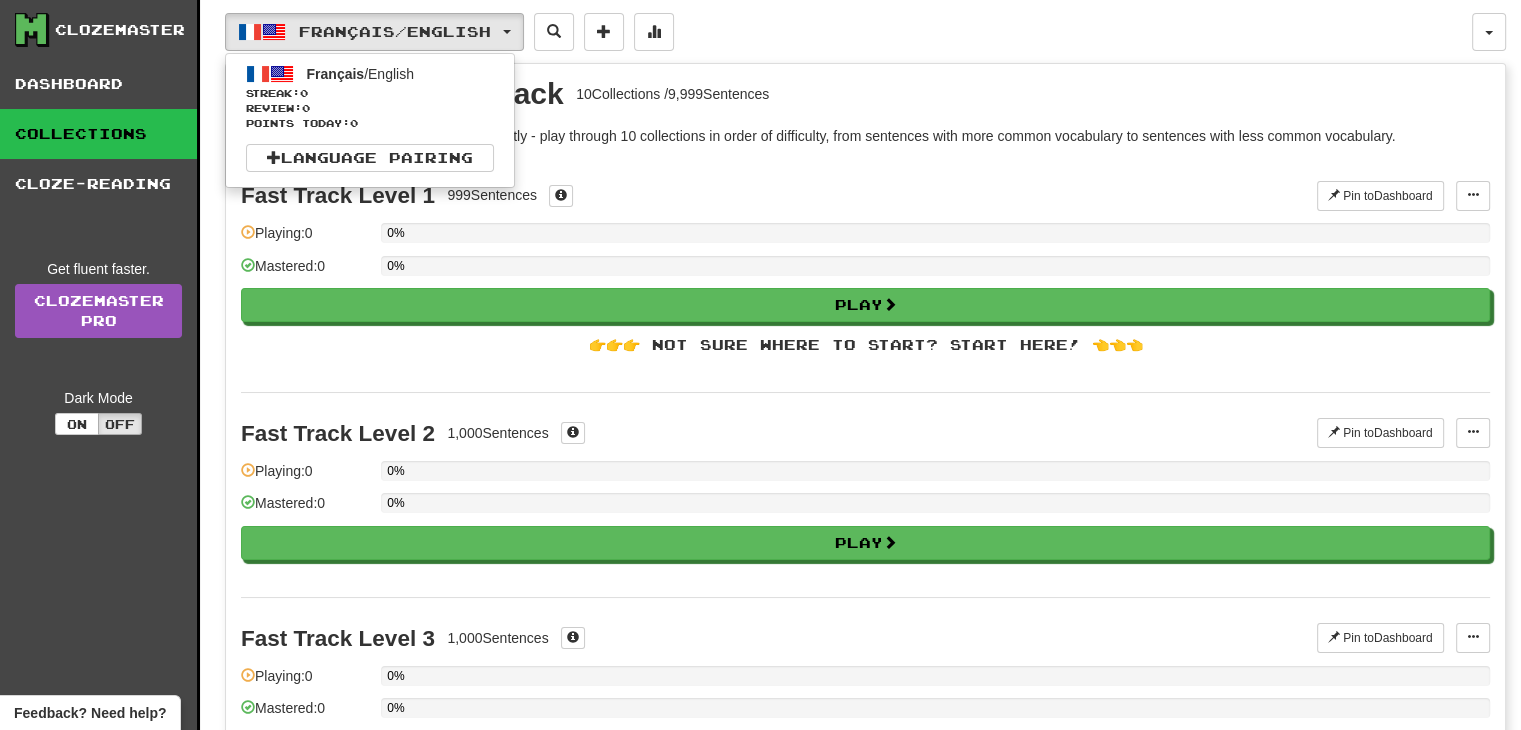 click on "Mastered:  0" at bounding box center (306, 272) 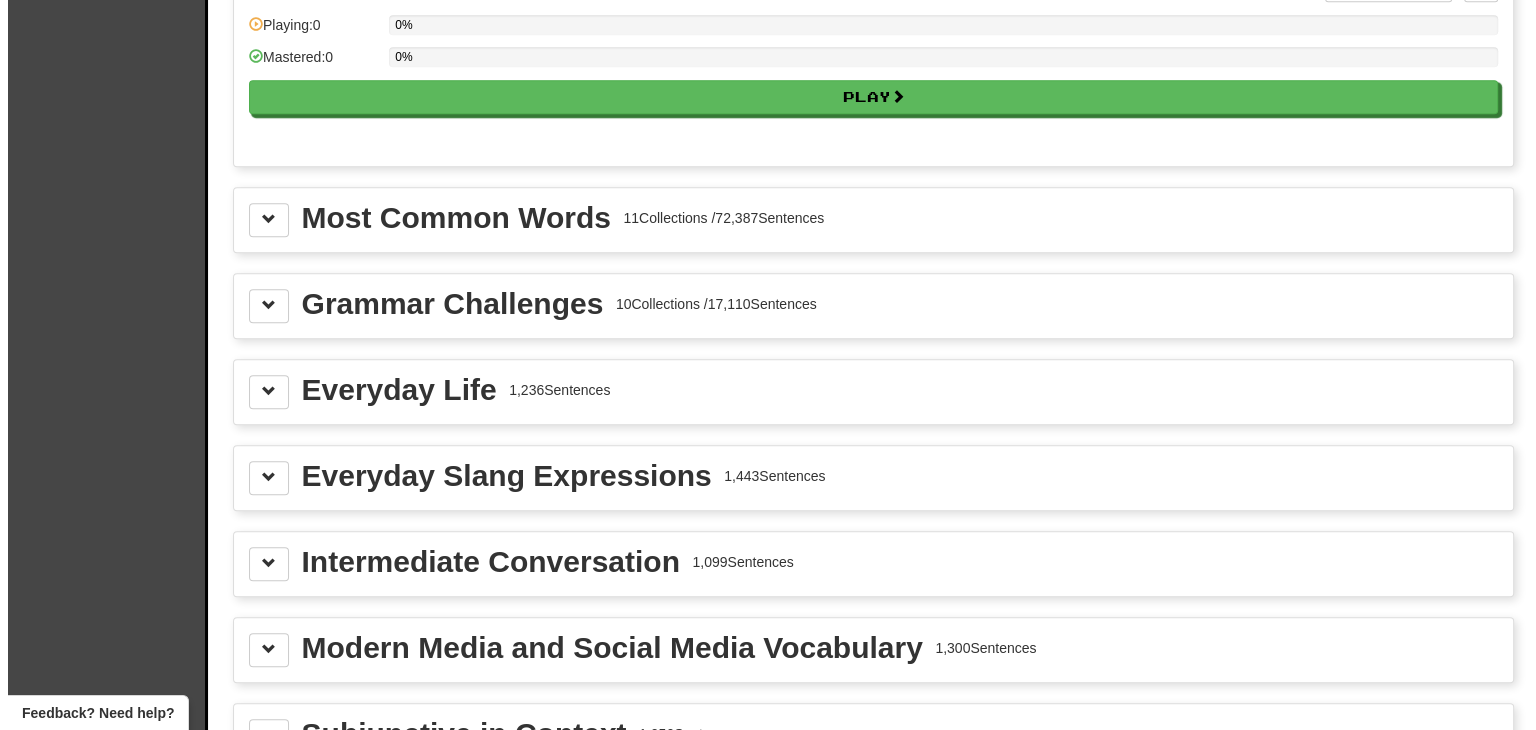 scroll, scrollTop: 2082, scrollLeft: 0, axis: vertical 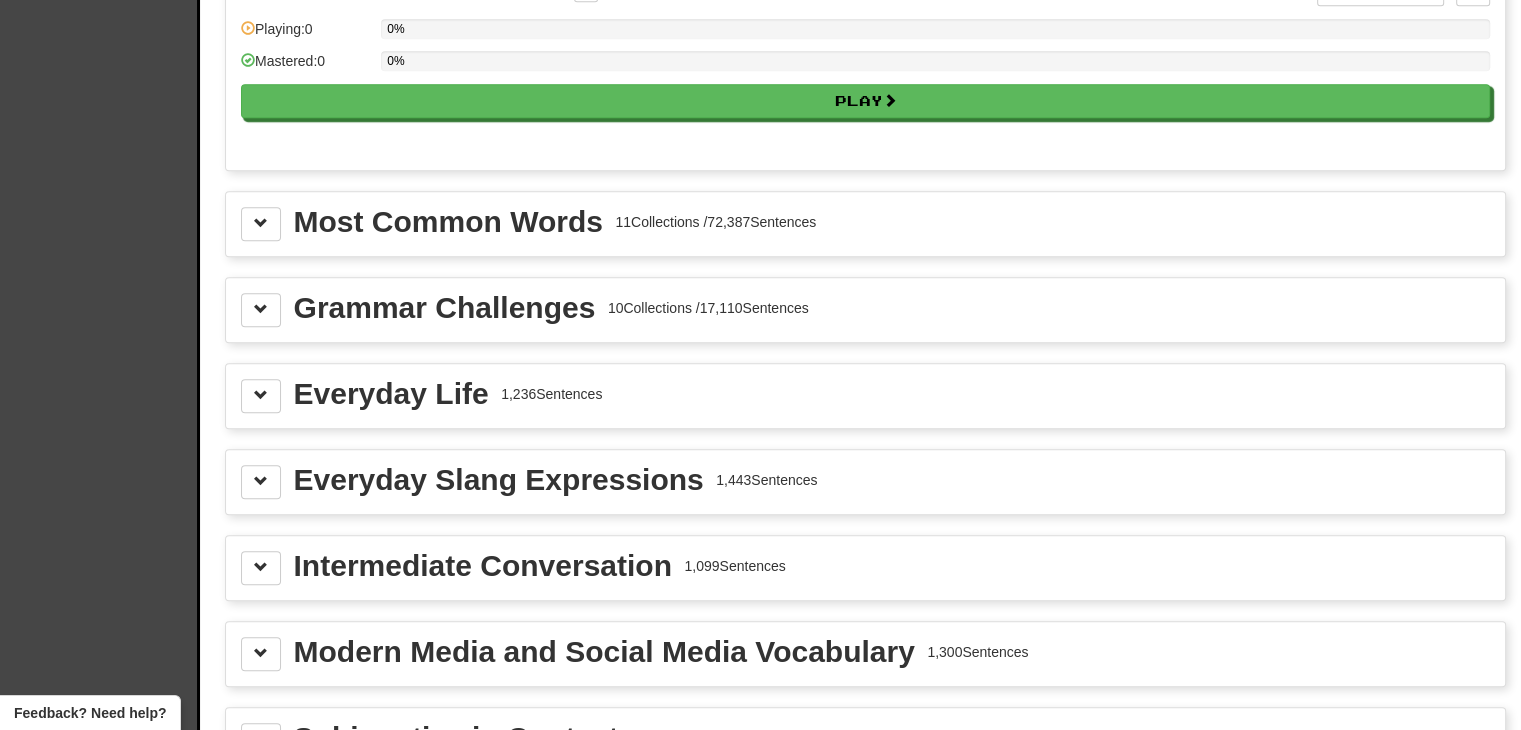 click on "Most Common Words 11  Collections /  72,387  Sentences" at bounding box center (555, 222) 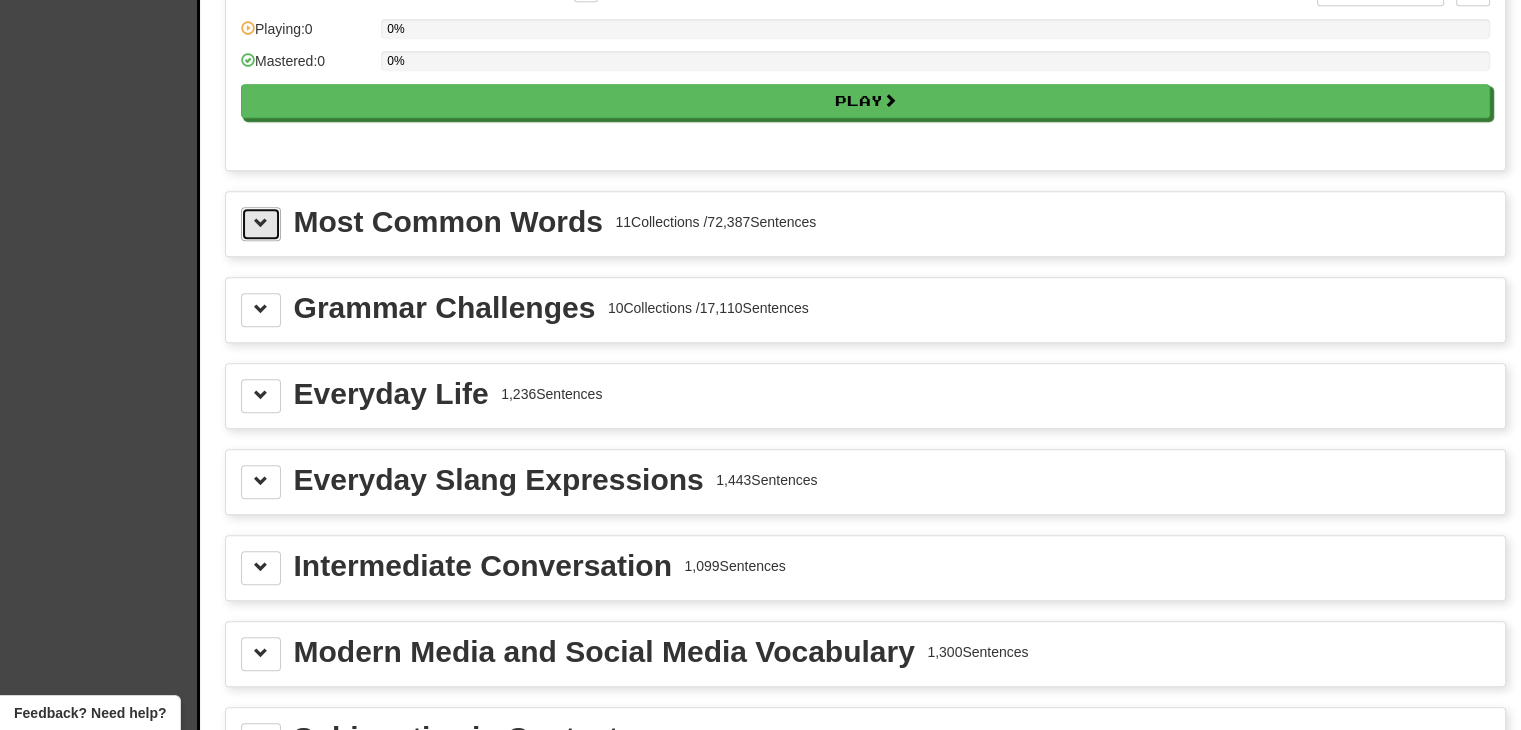 click at bounding box center [261, 223] 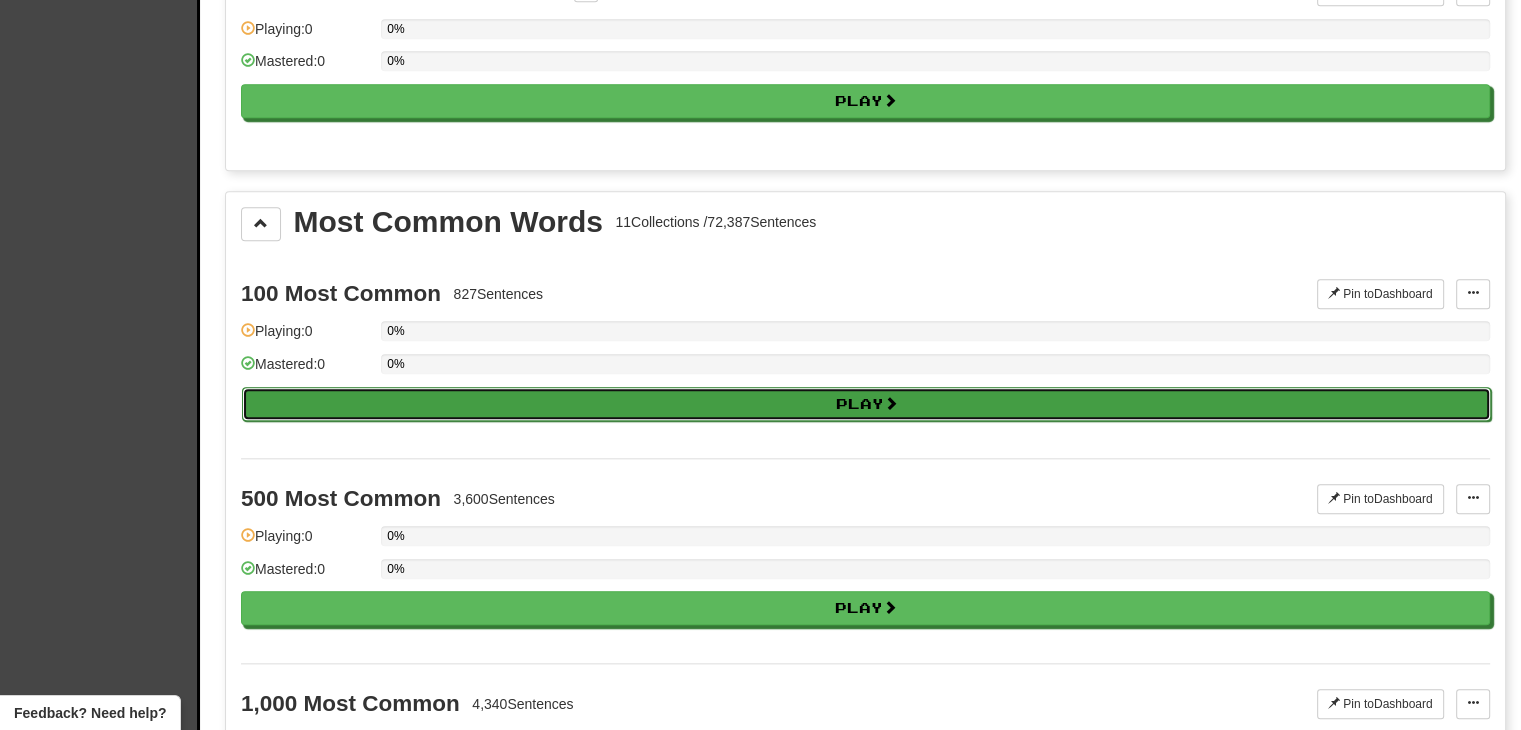 click on "Play" at bounding box center (866, 404) 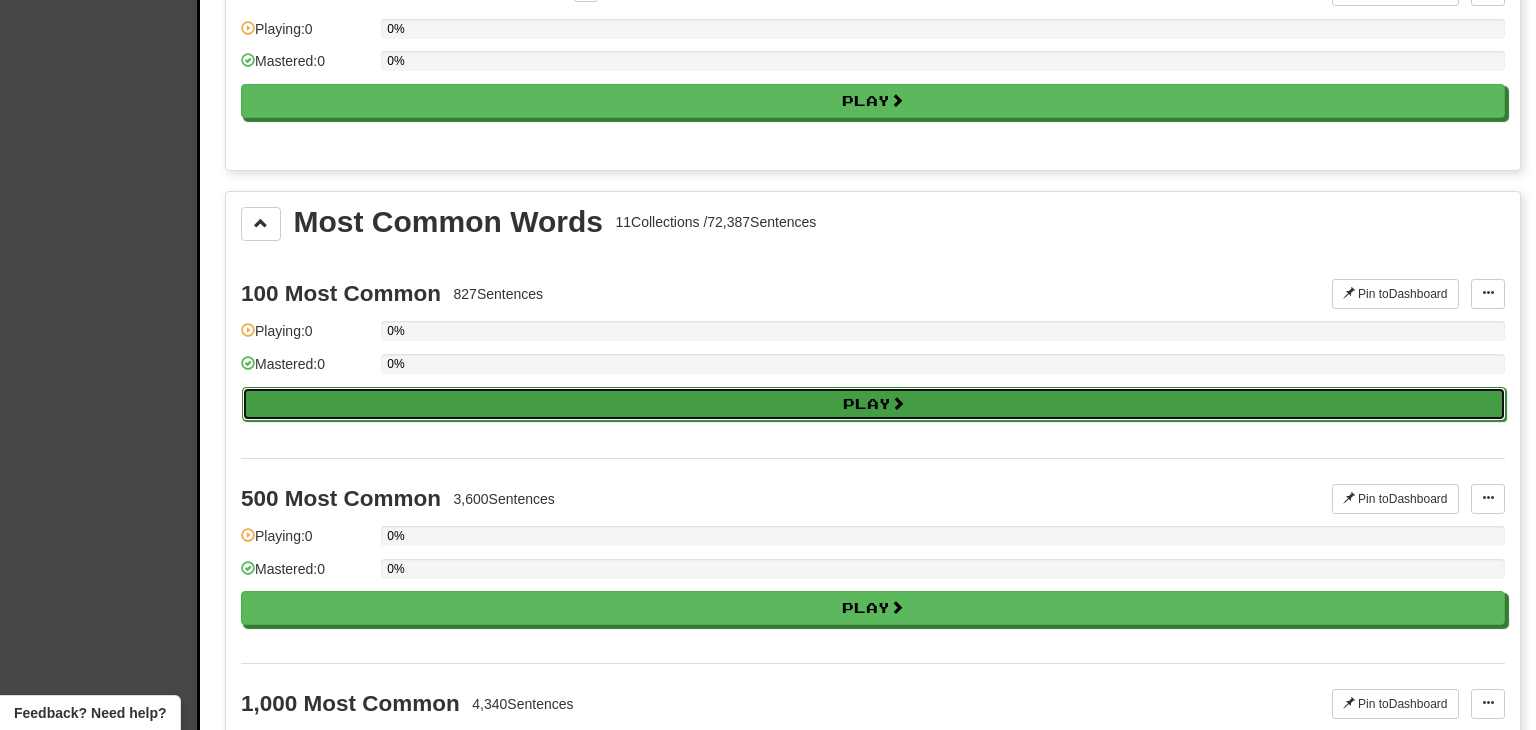 select on "**" 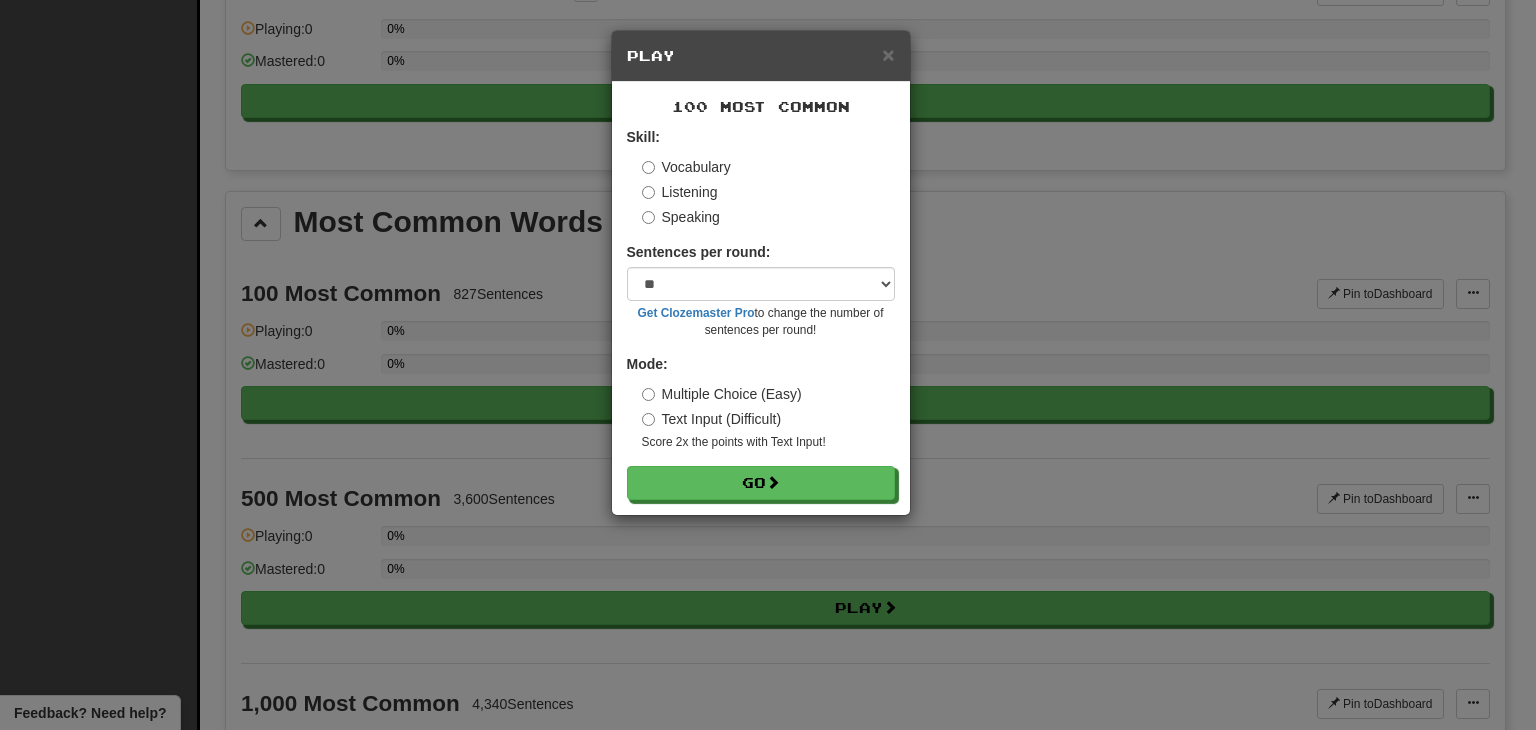 click on "Skill: Vocabulary Listening Speaking Sentences per round: * ** ** ** ** ** *** ******** Get Clozemaster Pro  to change the number of sentences per round! Mode: Multiple Choice (Easy) Text Input (Difficult) Score 2x the points with Text Input ! Go" at bounding box center (761, 313) 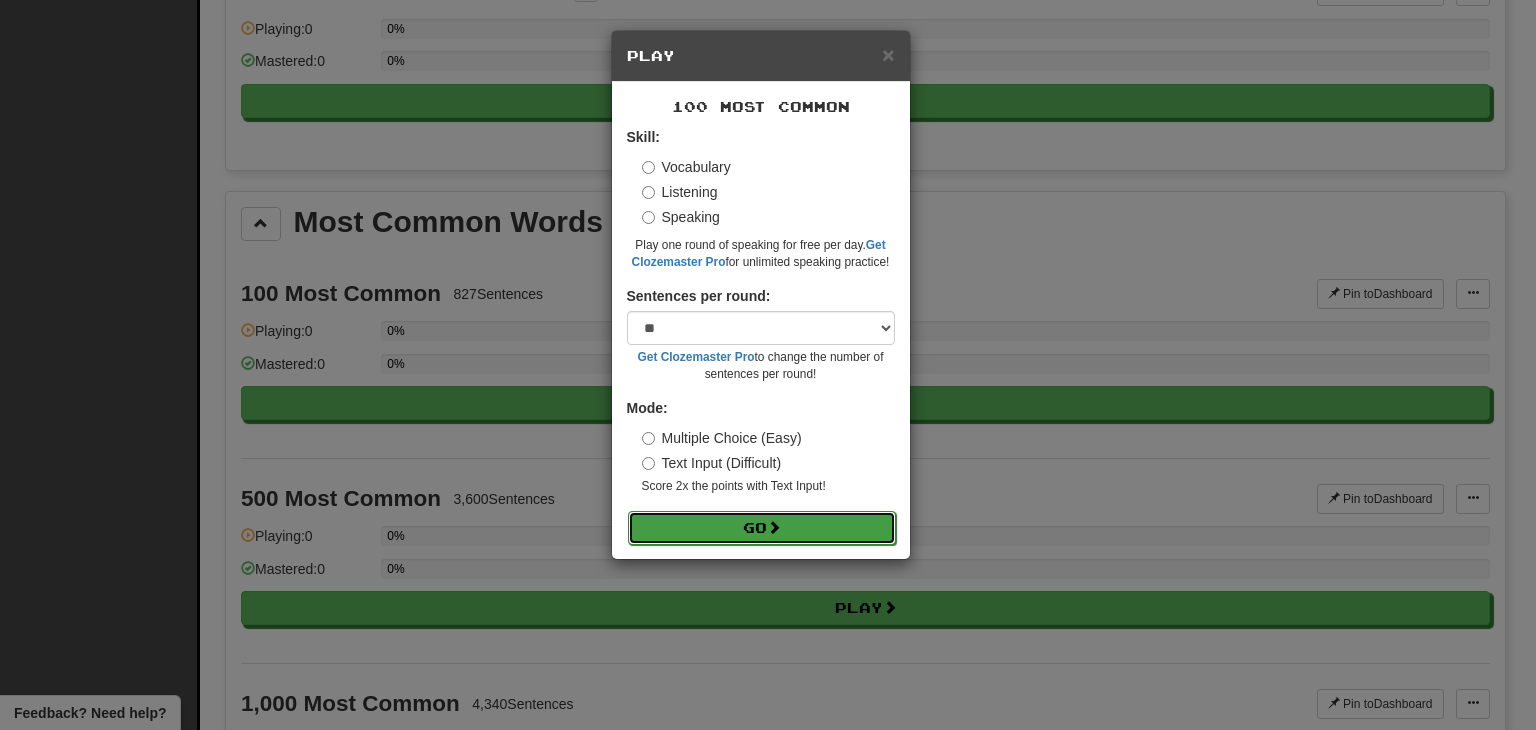 click on "Go" at bounding box center [762, 528] 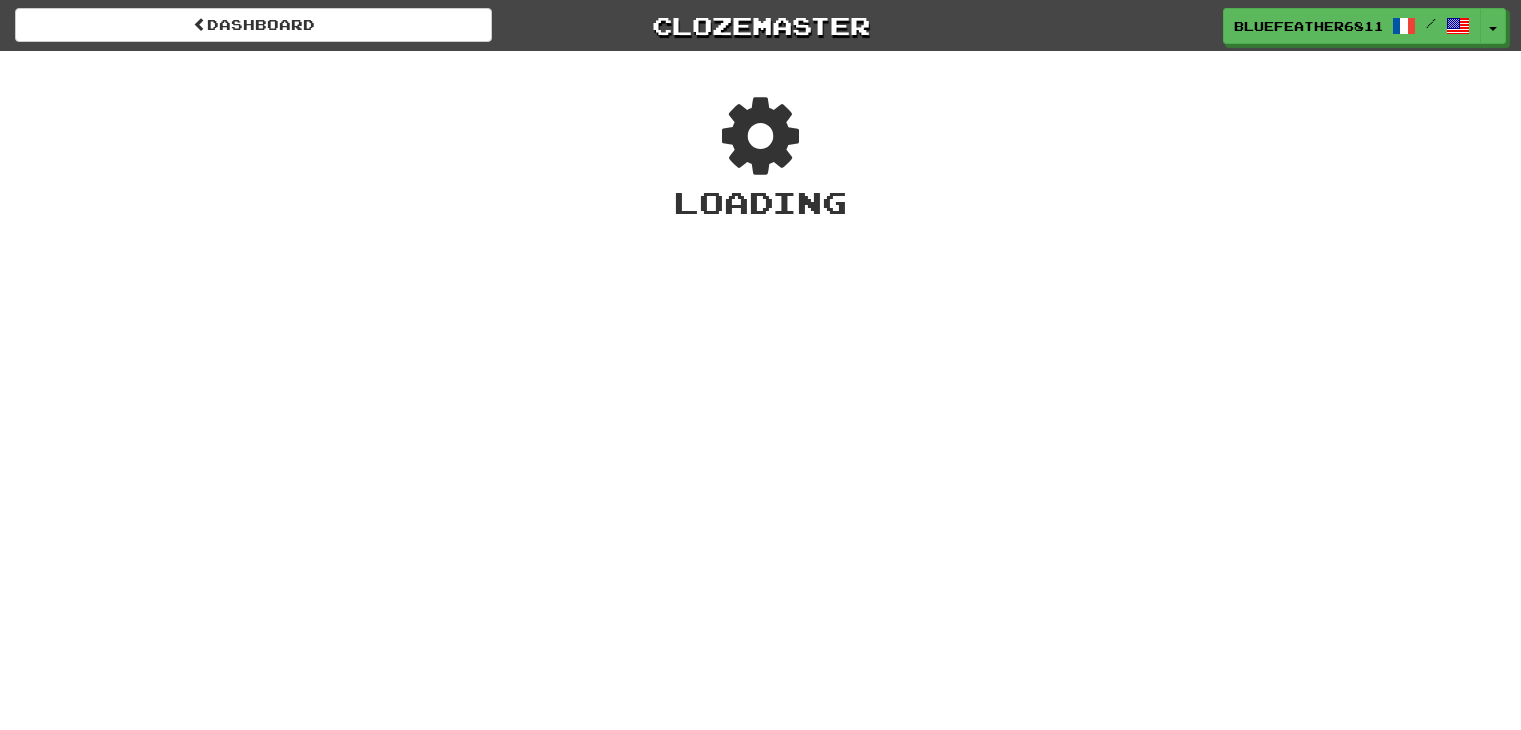 scroll, scrollTop: 0, scrollLeft: 0, axis: both 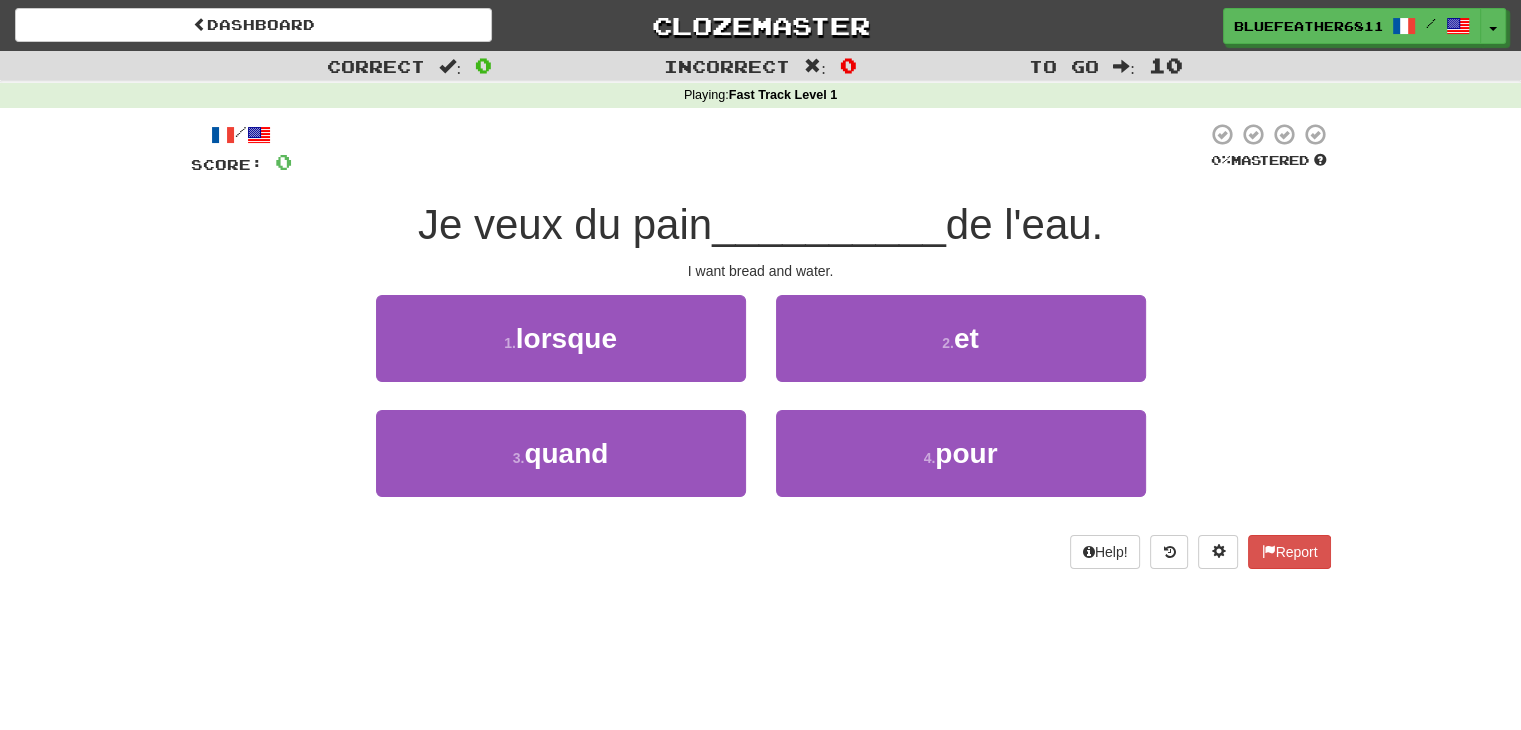 click on "Je veux du pain" at bounding box center [565, 224] 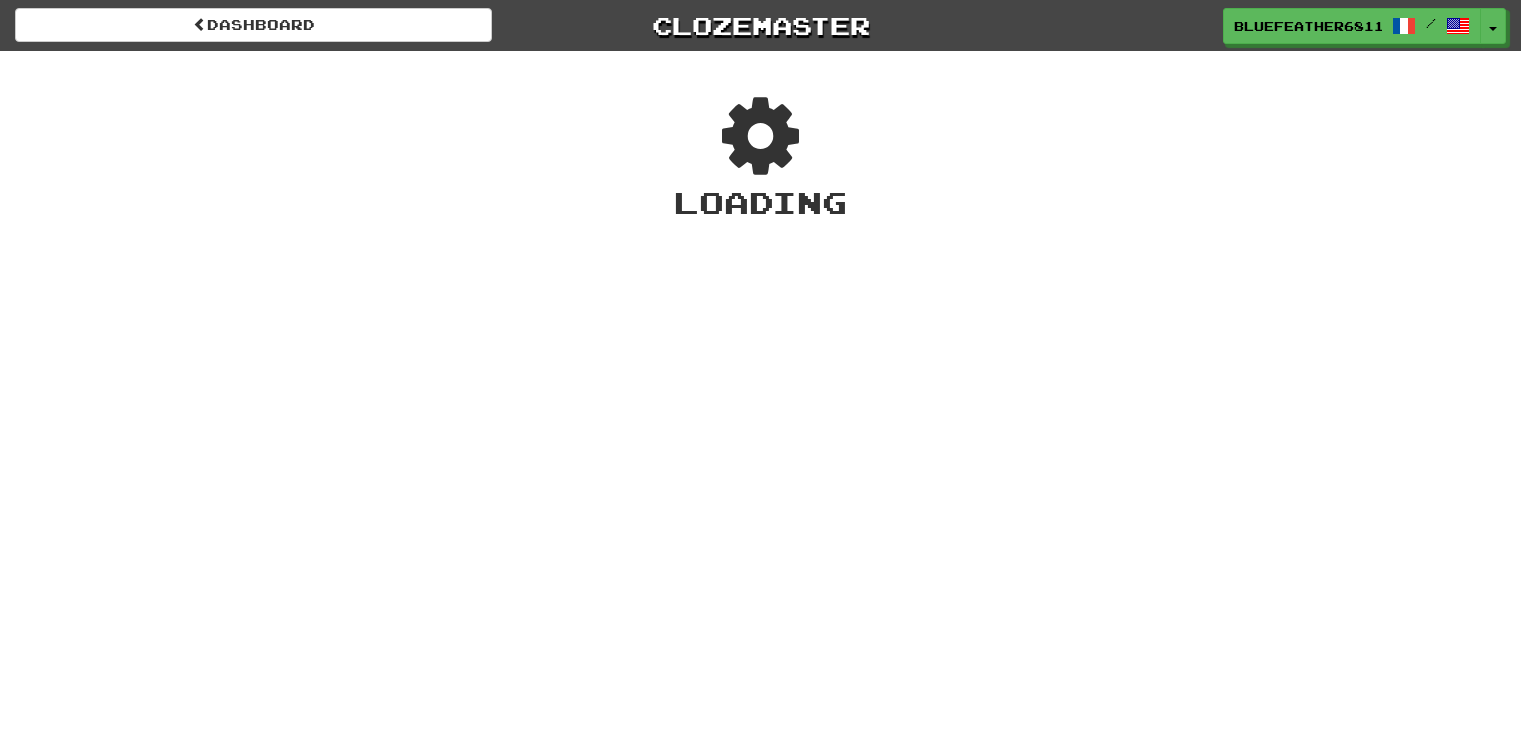 scroll, scrollTop: 0, scrollLeft: 0, axis: both 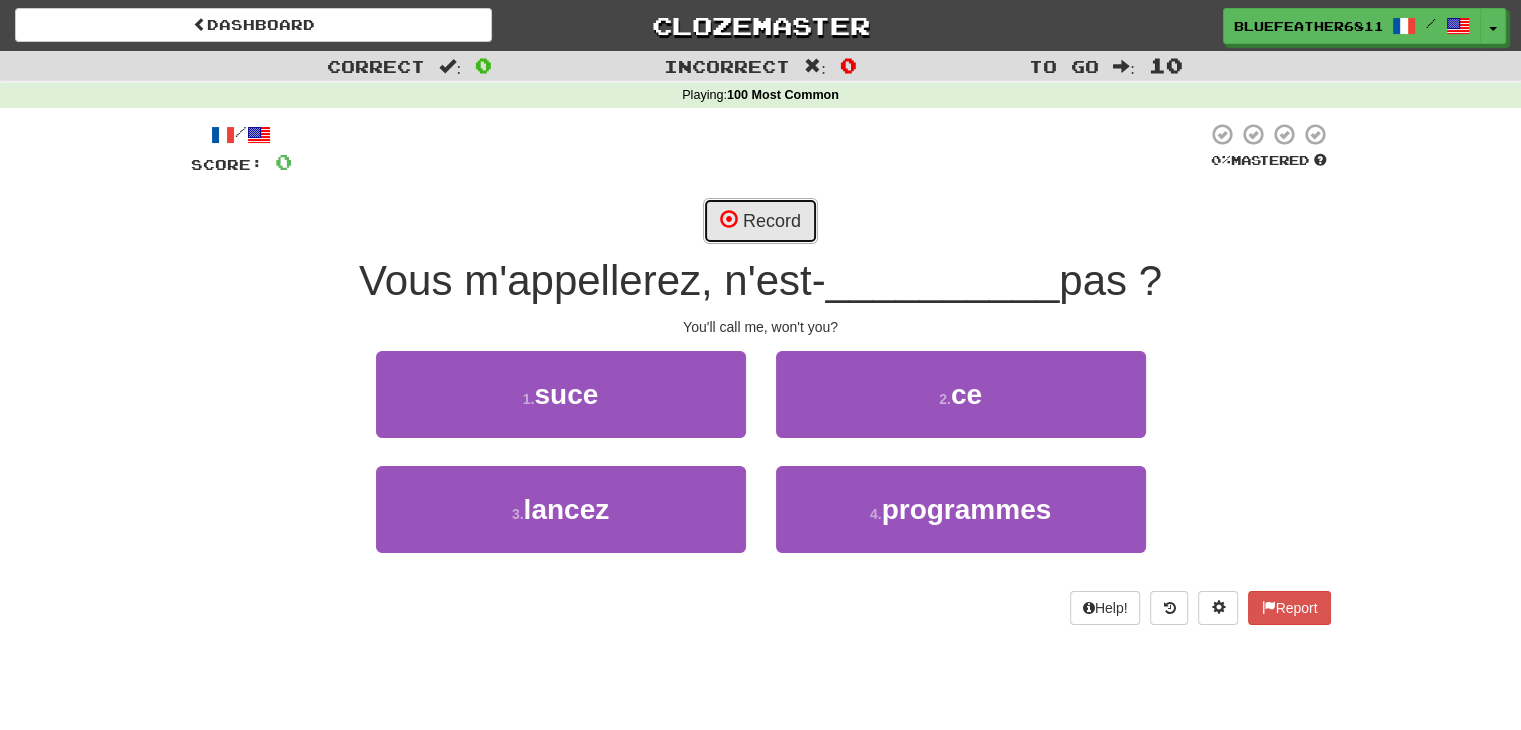 click on "Record" at bounding box center [760, 221] 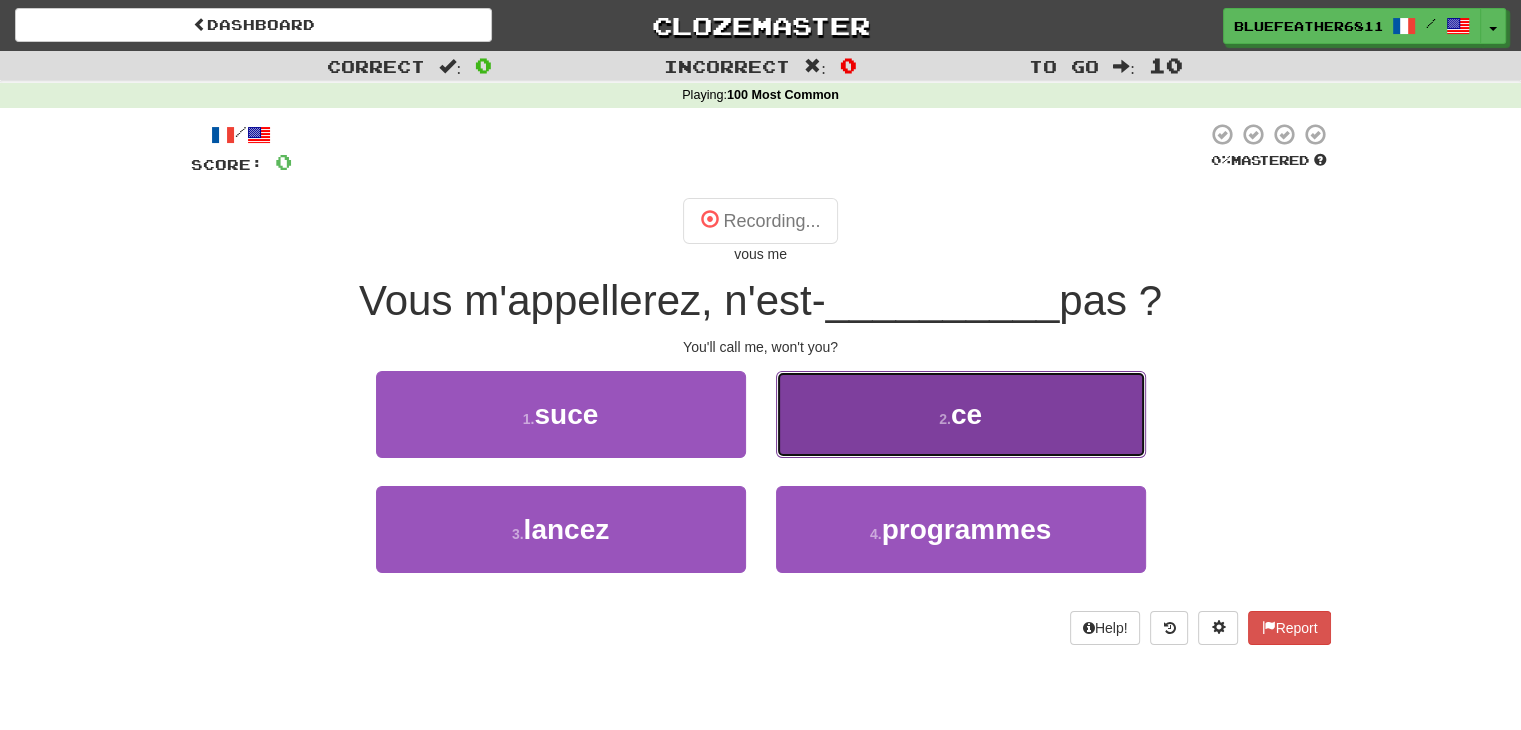 click on "2 .  ce" at bounding box center (961, 414) 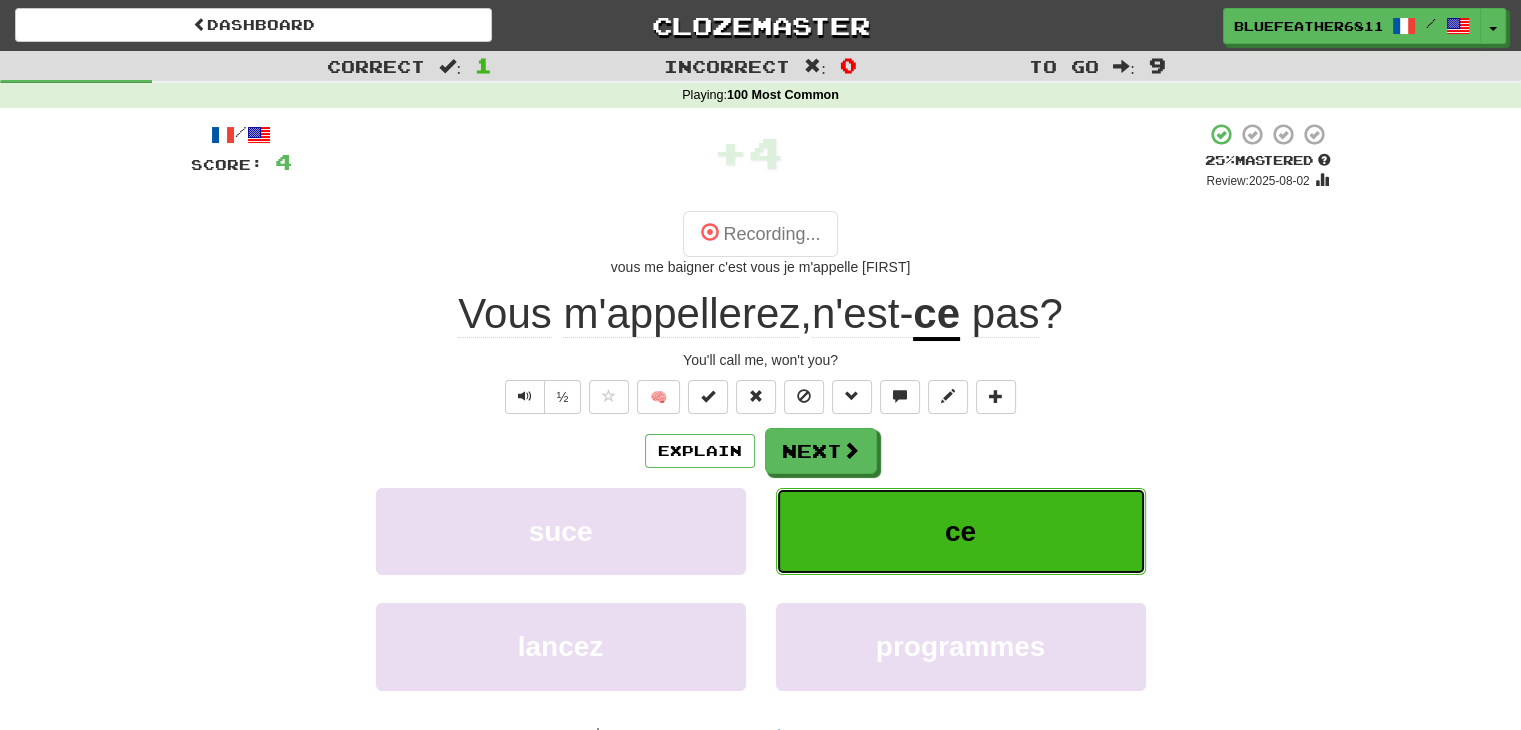 click on "ce" at bounding box center (961, 531) 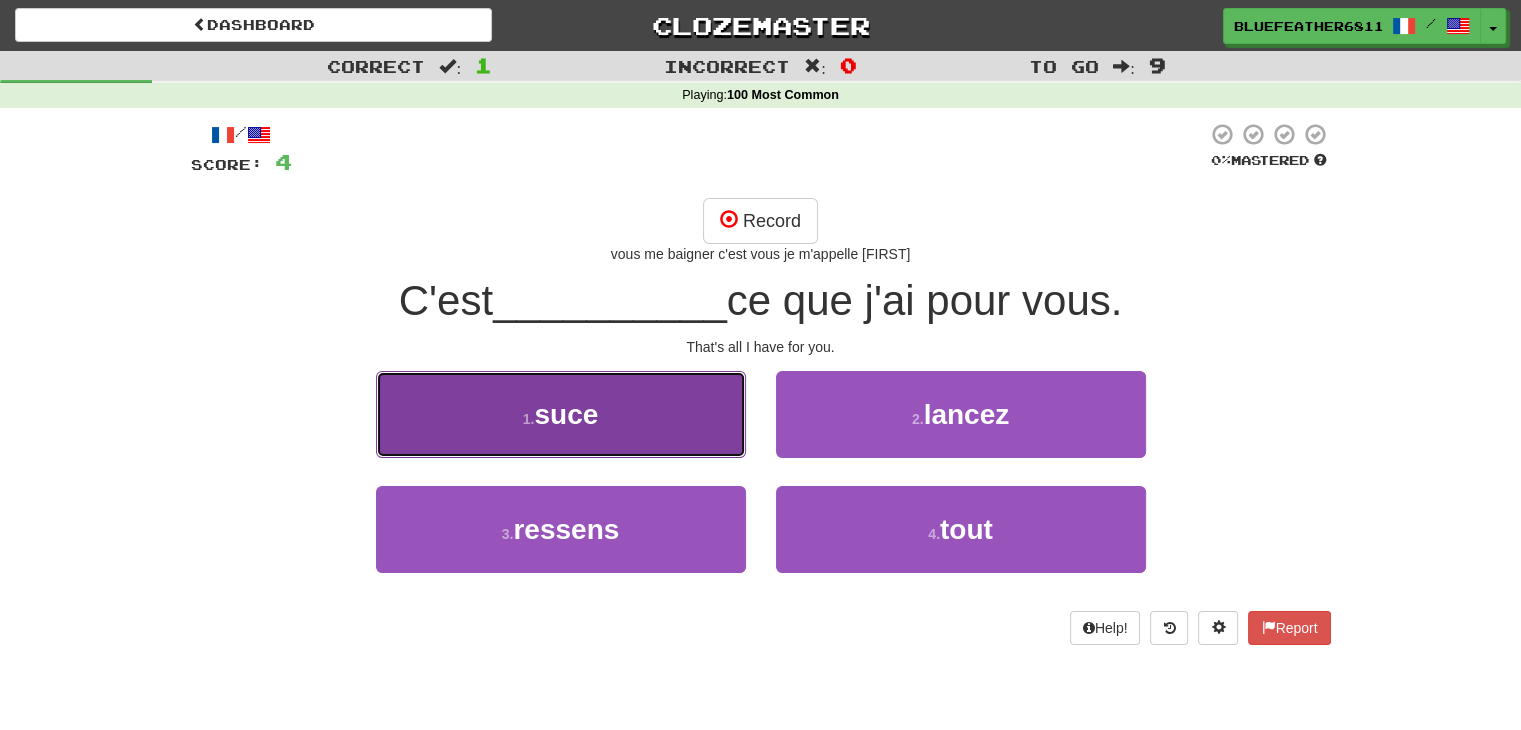 click on "1 . suce" at bounding box center (561, 414) 